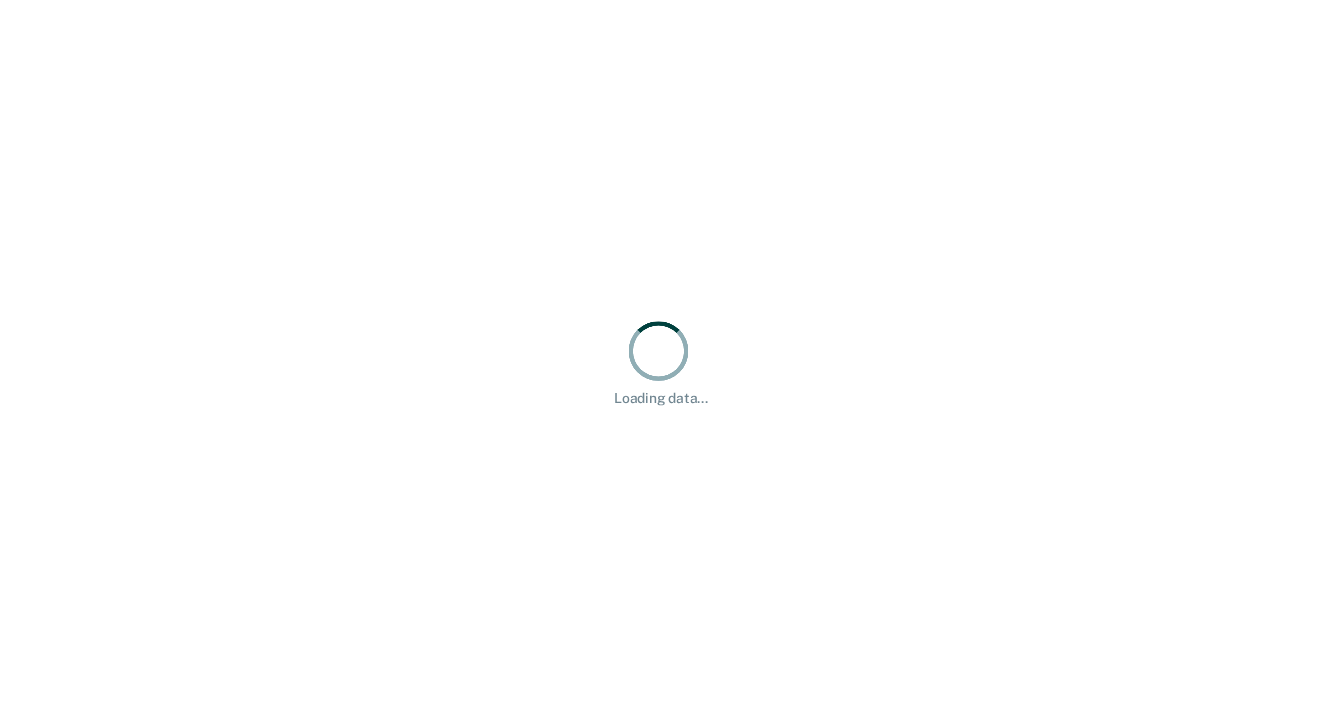 scroll, scrollTop: 0, scrollLeft: 0, axis: both 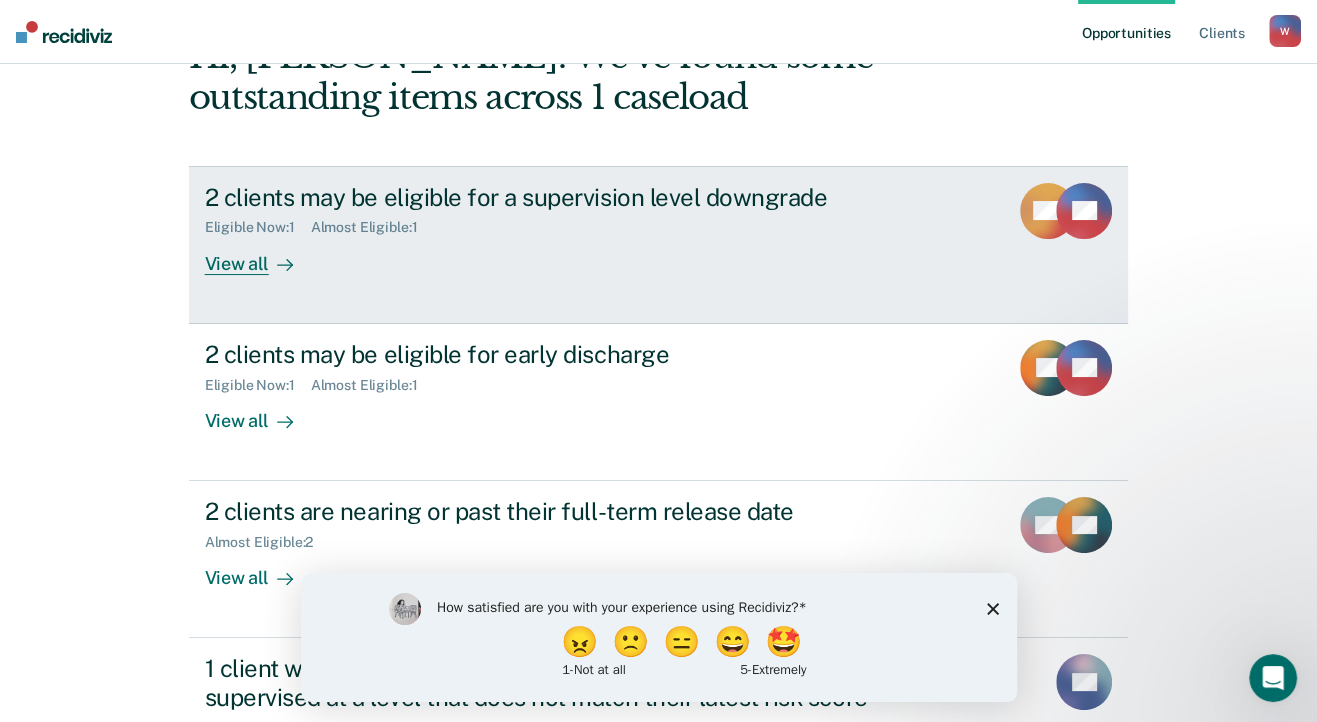 click at bounding box center (281, 263) 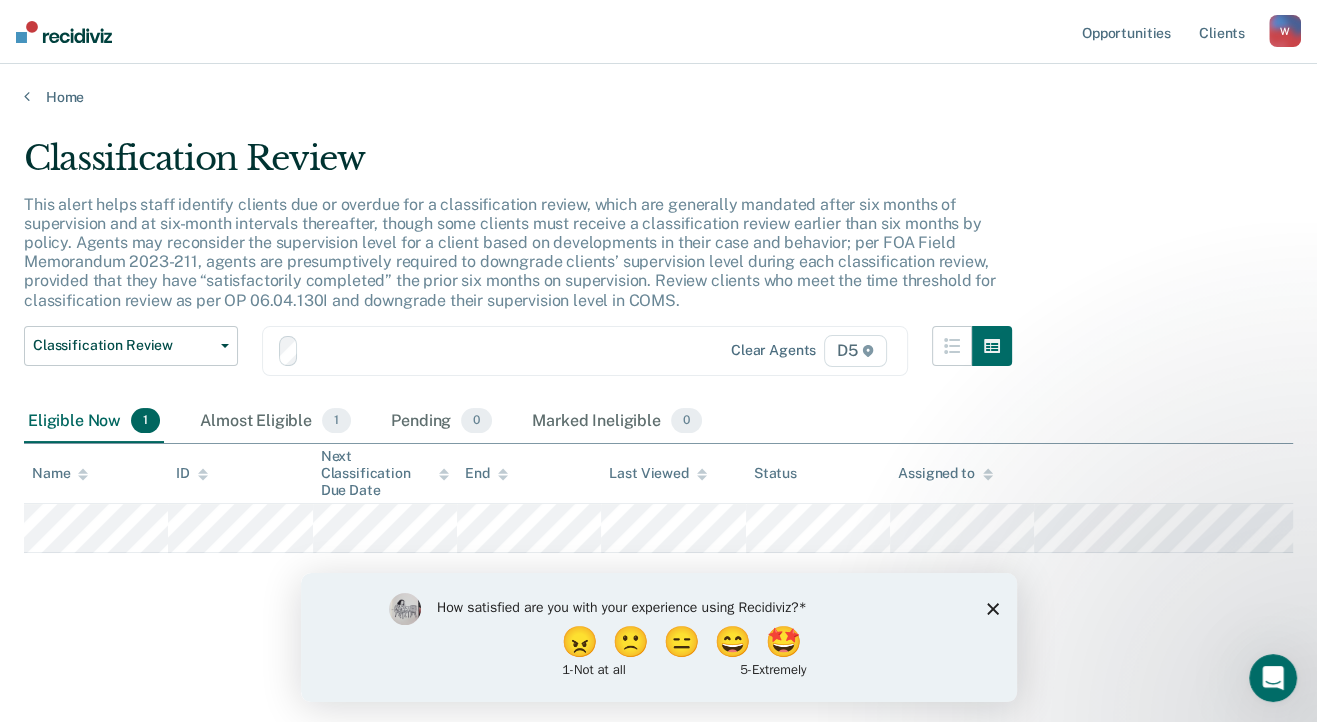 scroll, scrollTop: 0, scrollLeft: 0, axis: both 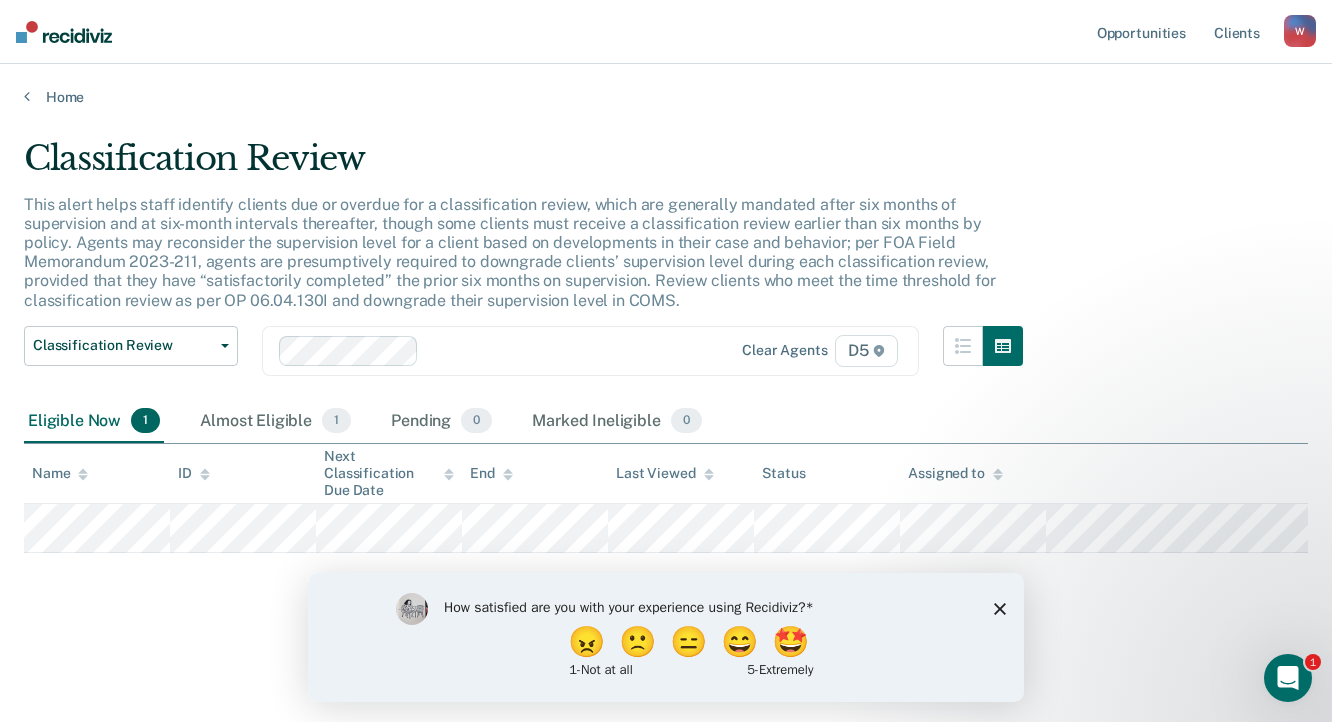 click 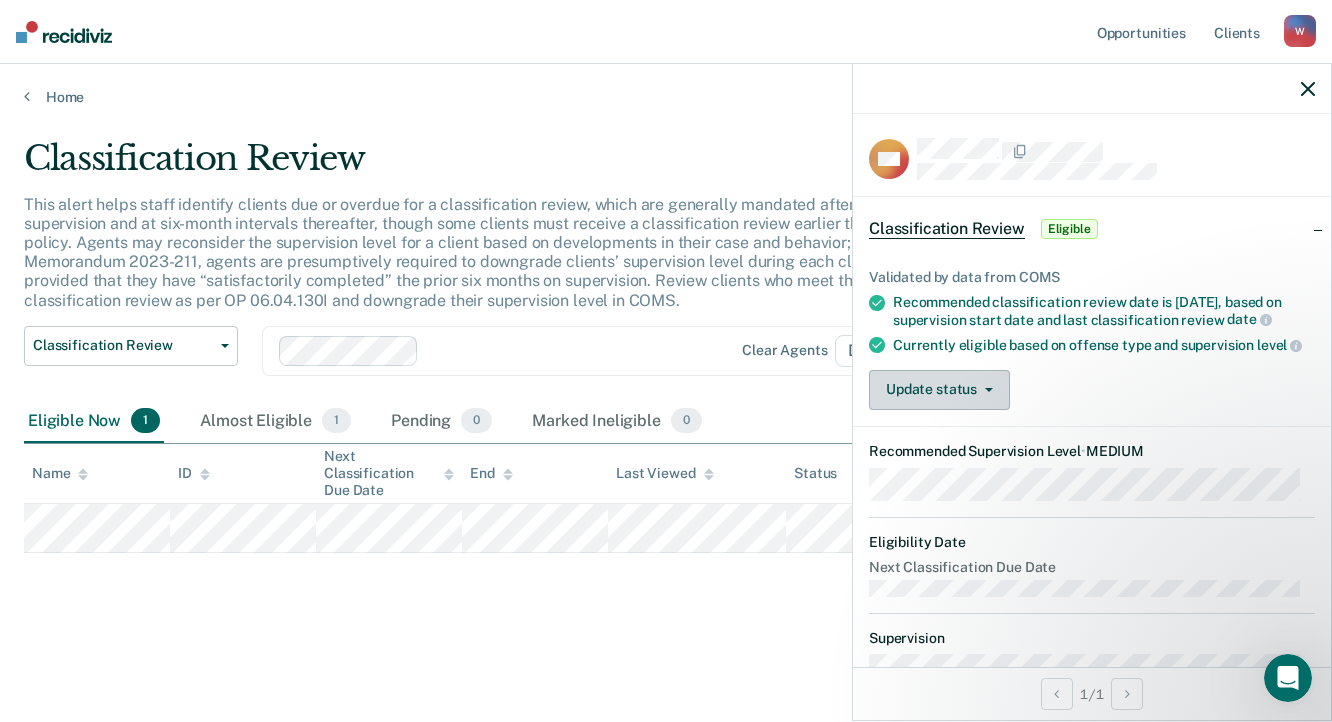 click 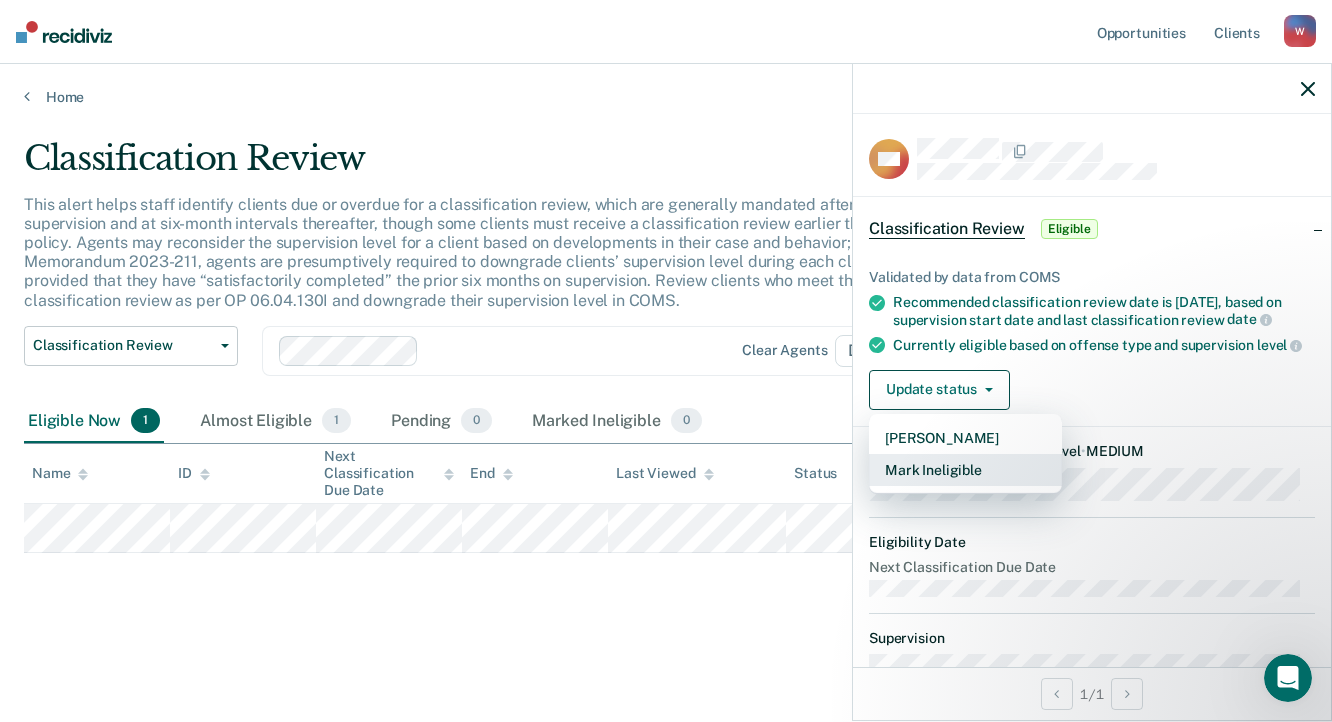 click on "Mark Ineligible" at bounding box center [965, 470] 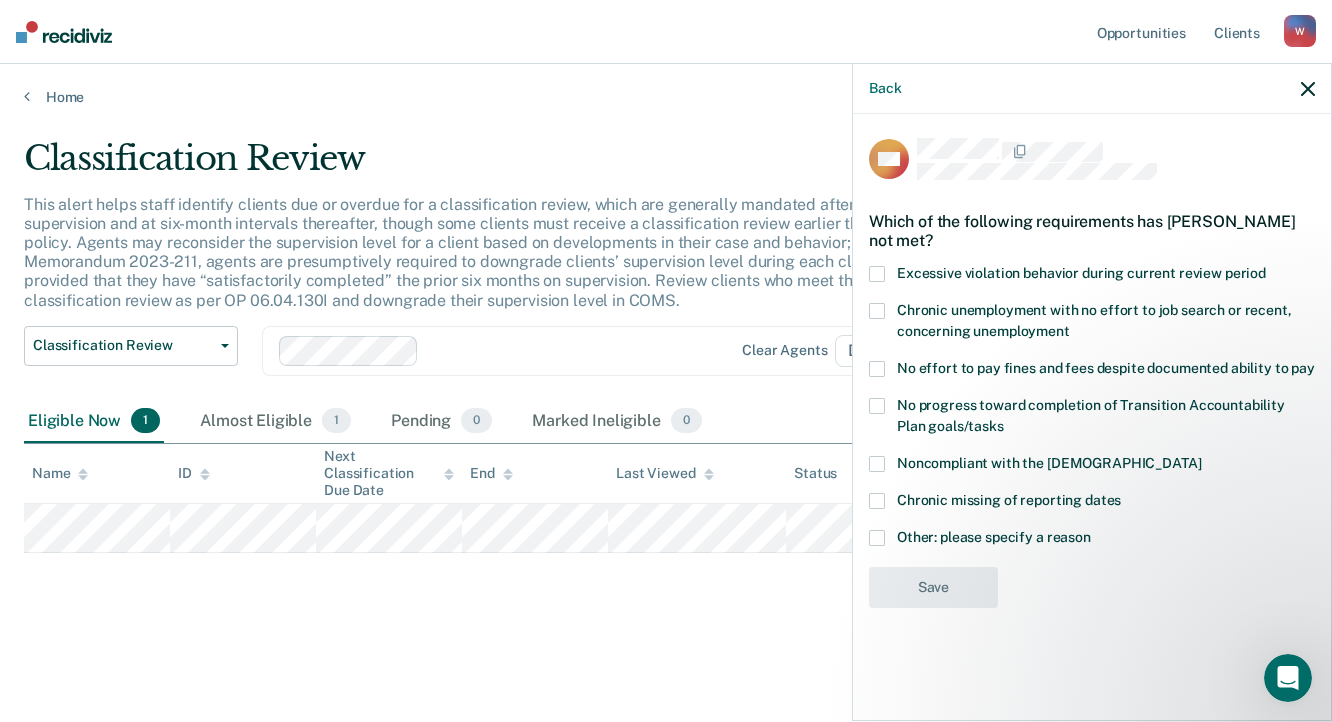 click on "Noncompliant with the [DEMOGRAPHIC_DATA]" at bounding box center (1092, 466) 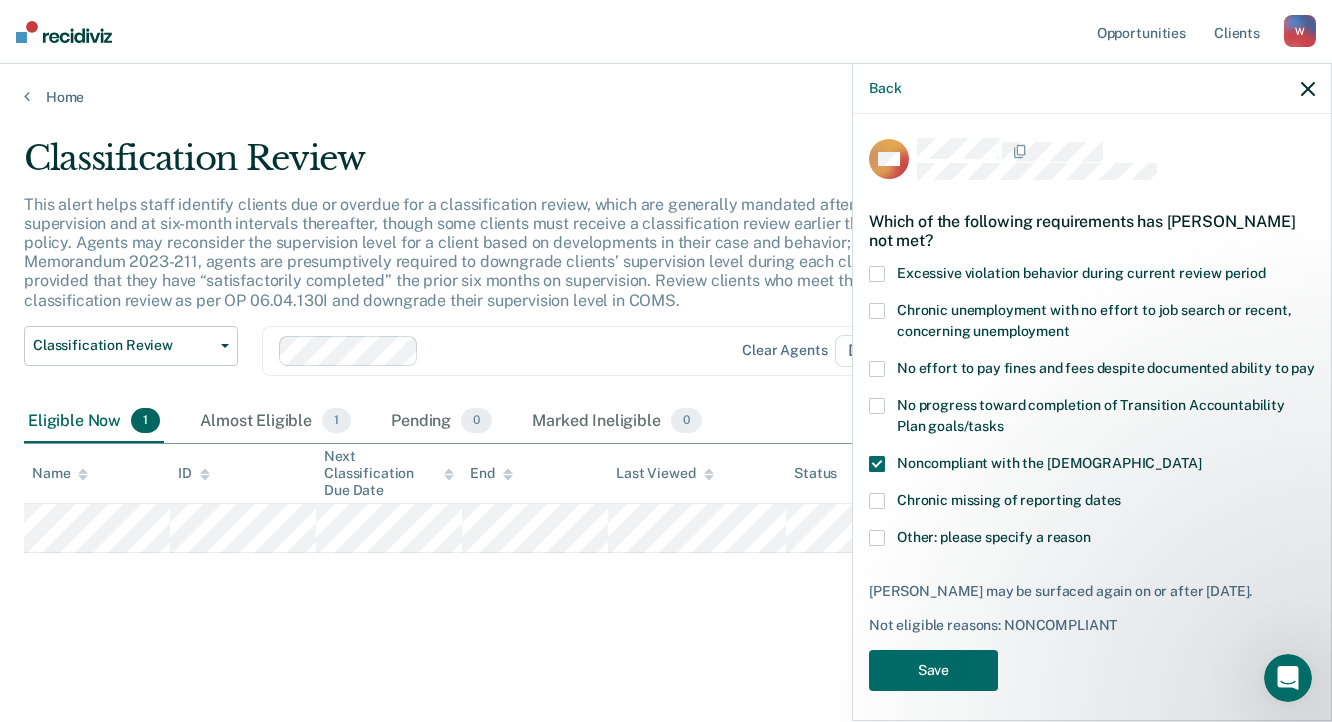 click at bounding box center (877, 274) 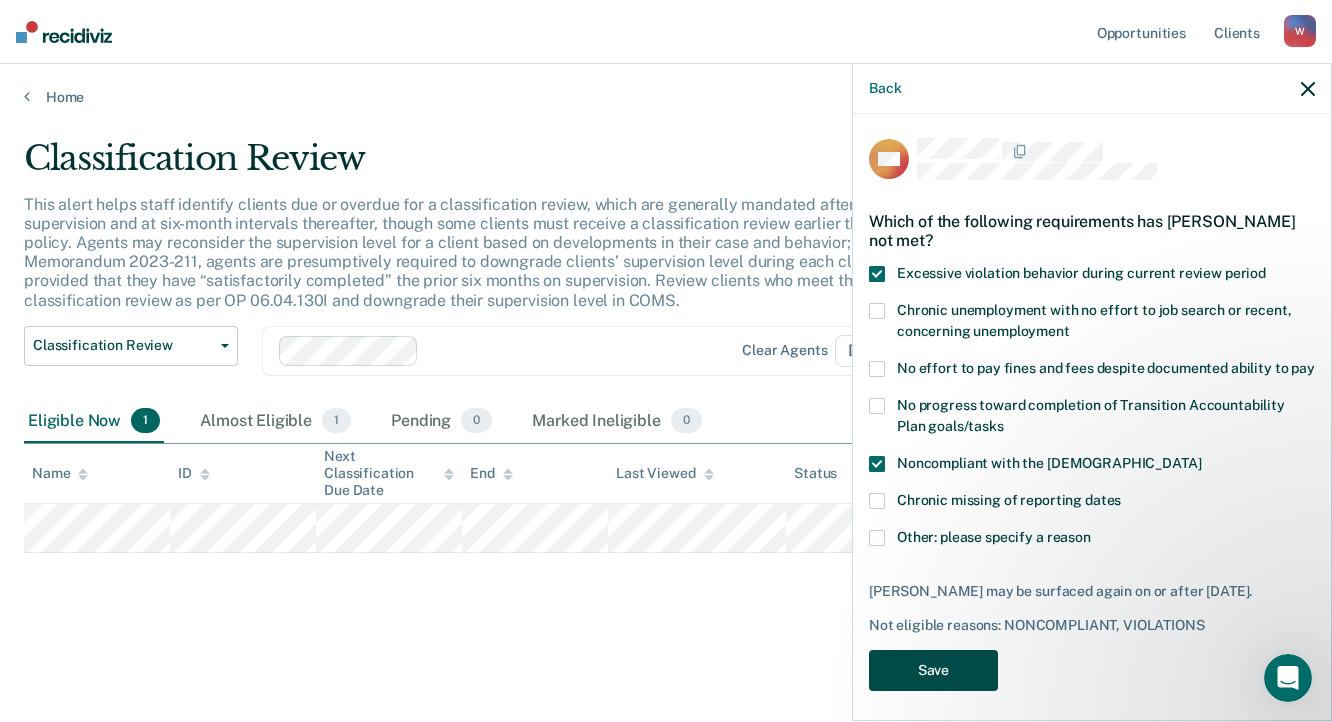 click on "Save" at bounding box center [933, 670] 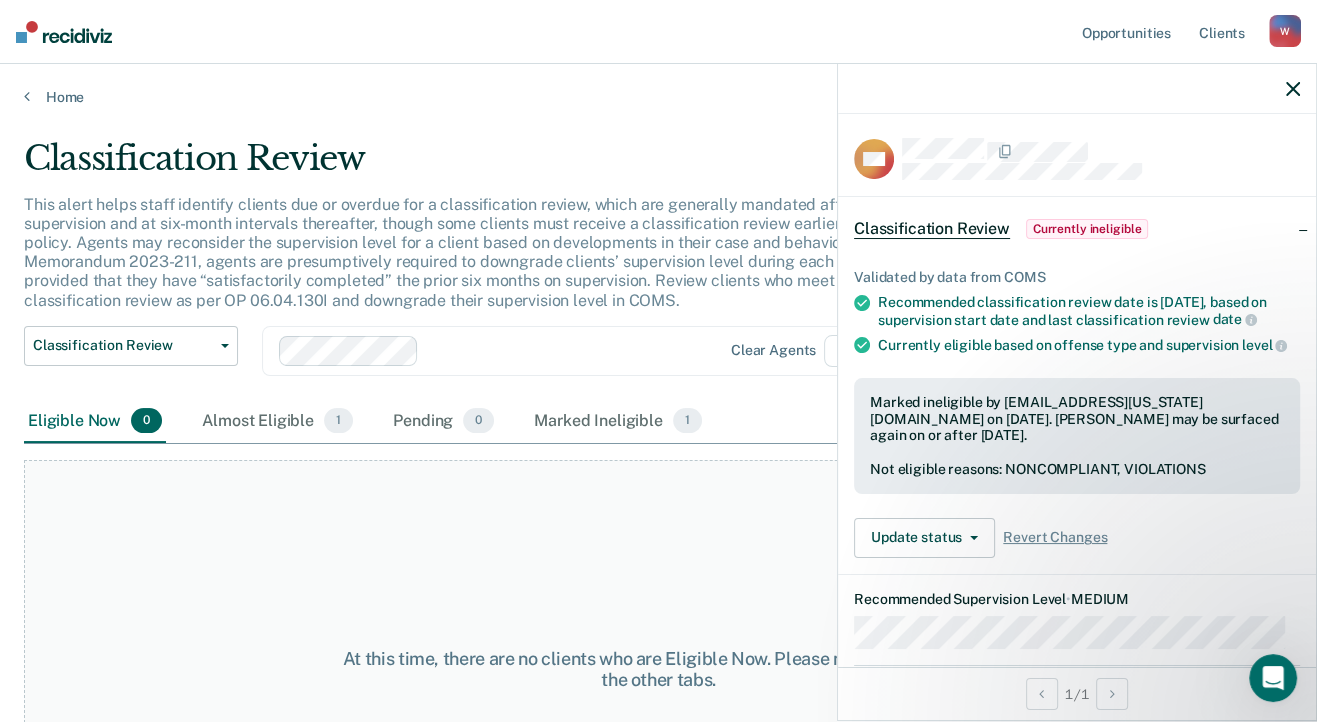 click on "At this time, there are no clients who are Eligible Now. Please navigate to one of the other tabs." at bounding box center [658, 669] 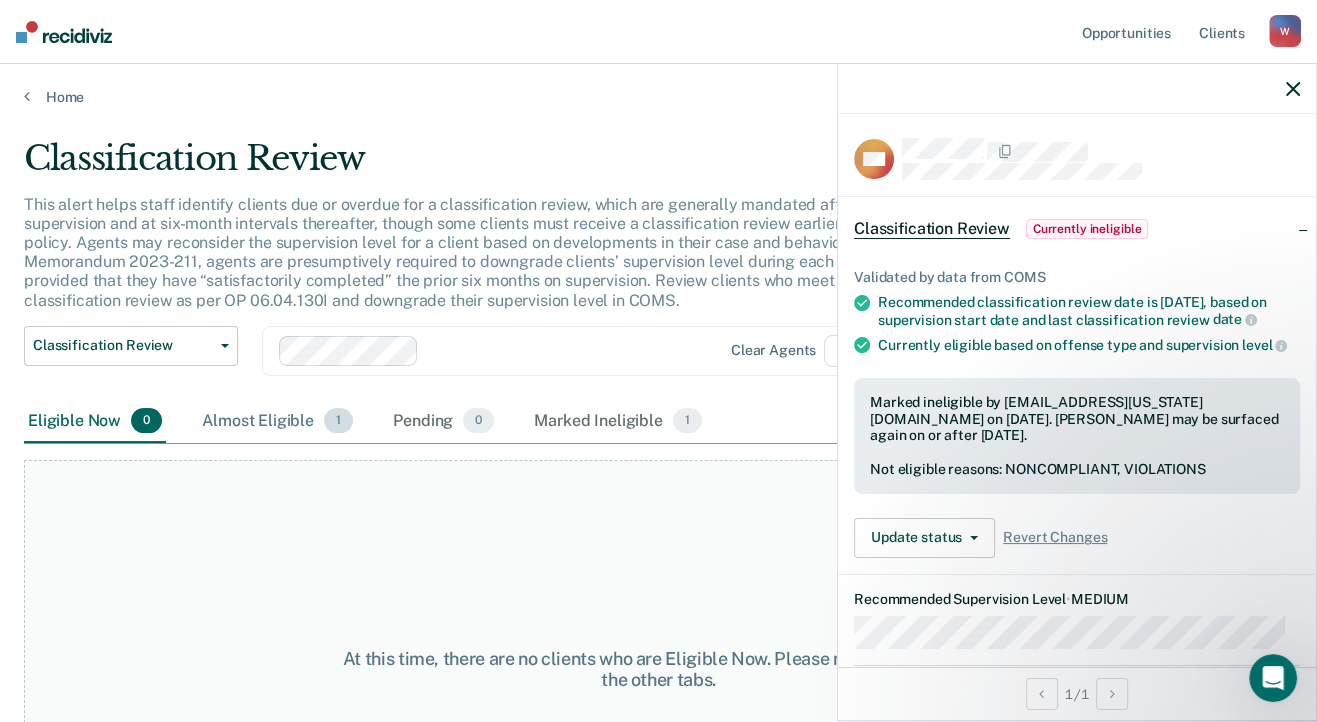 drag, startPoint x: 284, startPoint y: 399, endPoint x: 286, endPoint y: 413, distance: 14.142136 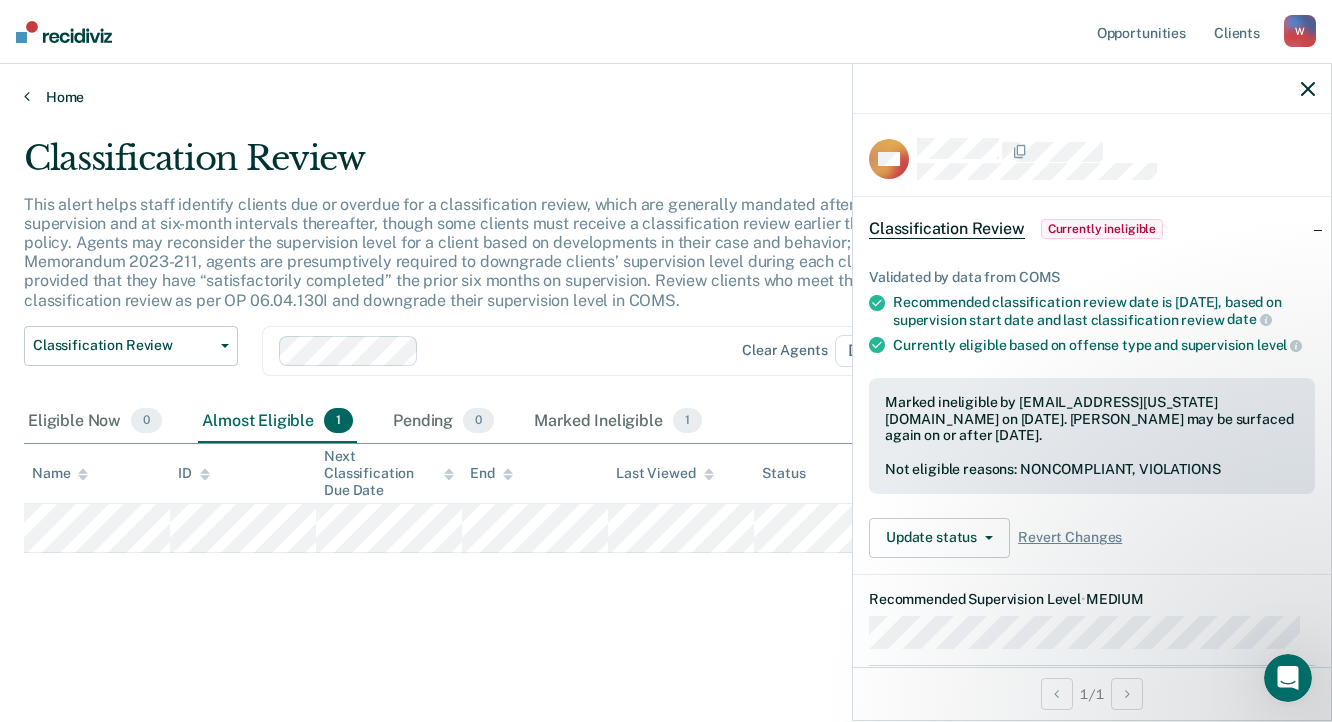 click on "Home" at bounding box center [666, 97] 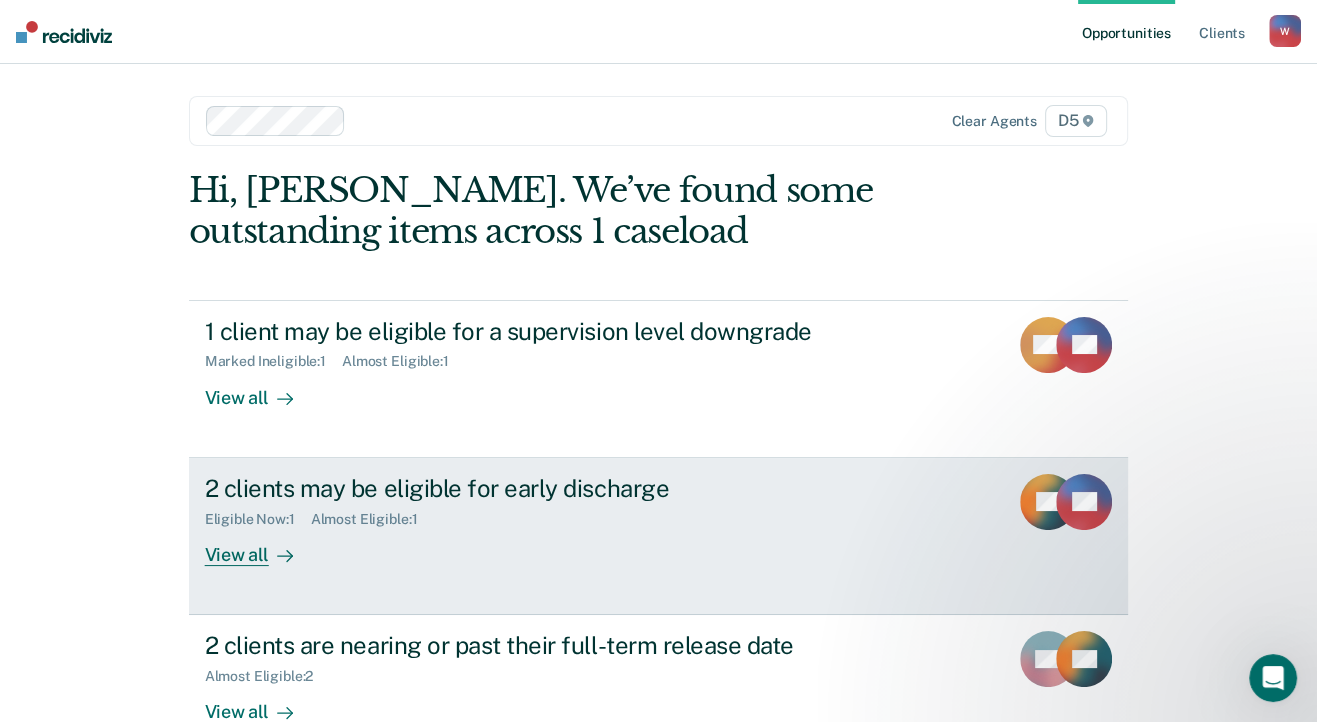 click on "View all" at bounding box center (261, 546) 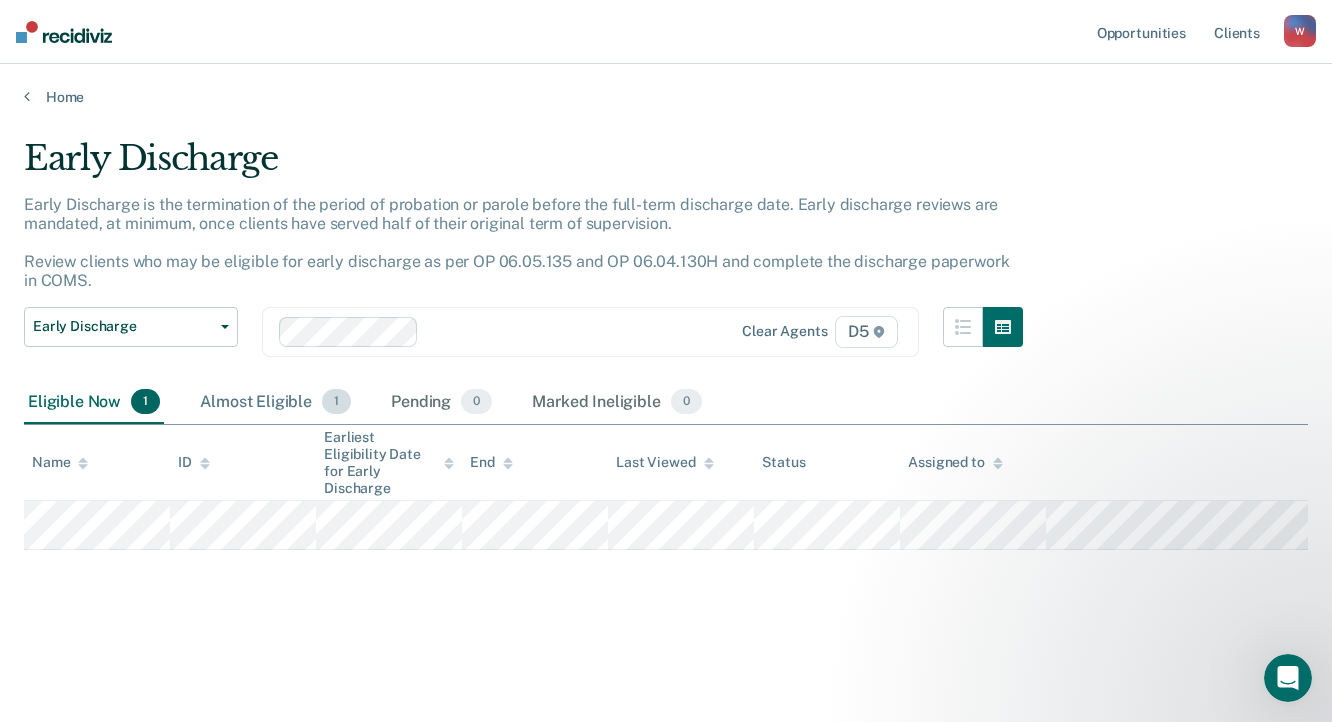 click on "Almost Eligible 1" at bounding box center [275, 403] 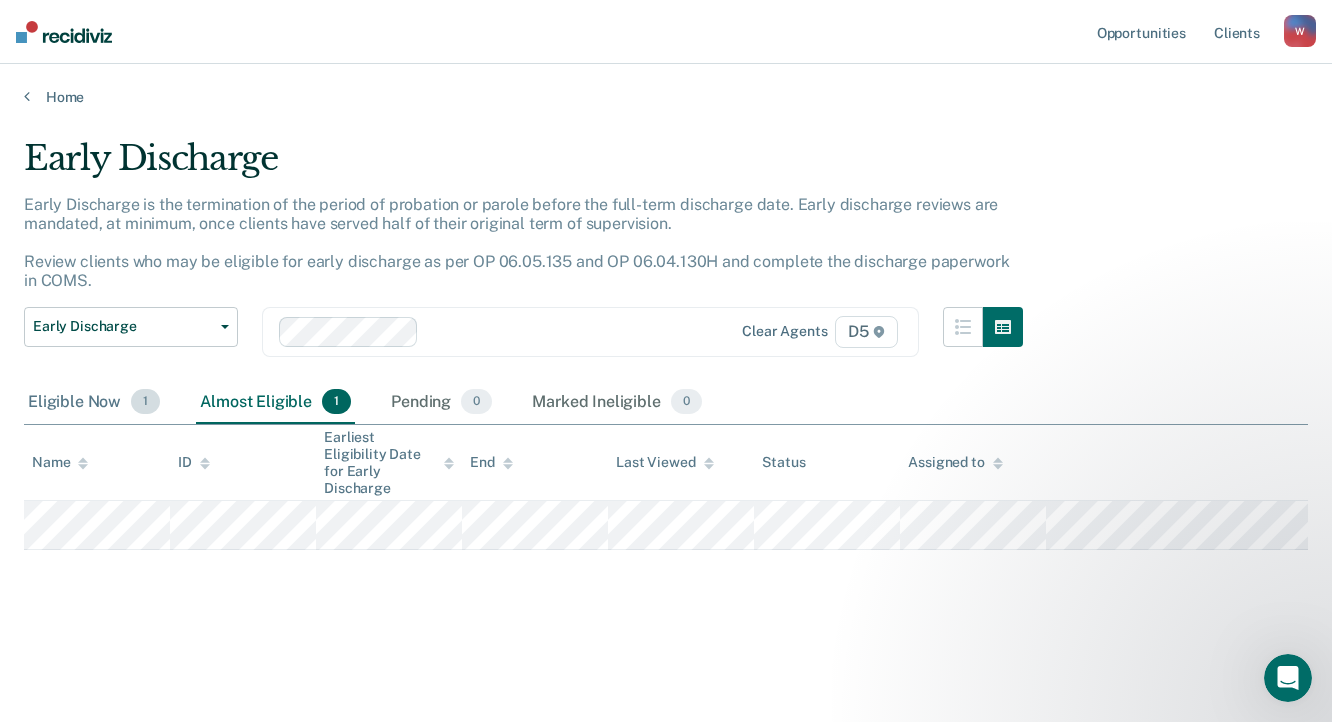 click on "Eligible Now 1" at bounding box center [94, 403] 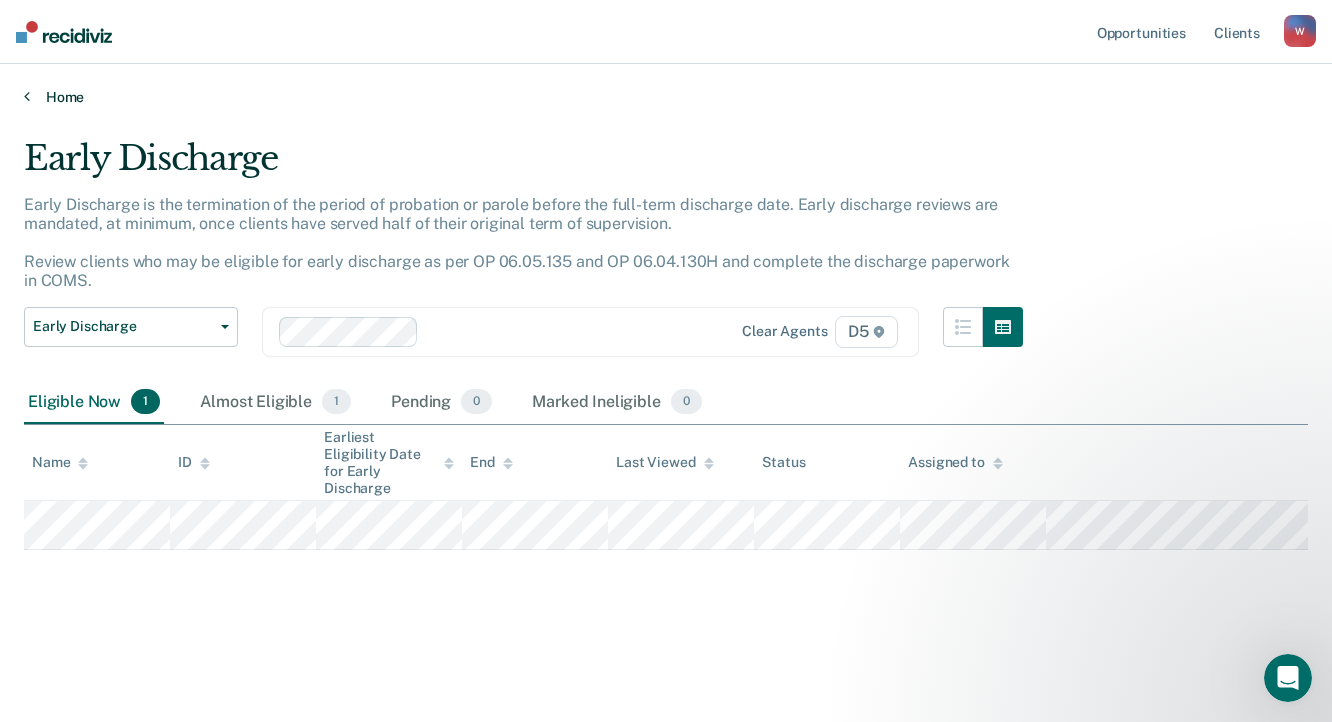 click on "Home" at bounding box center (666, 97) 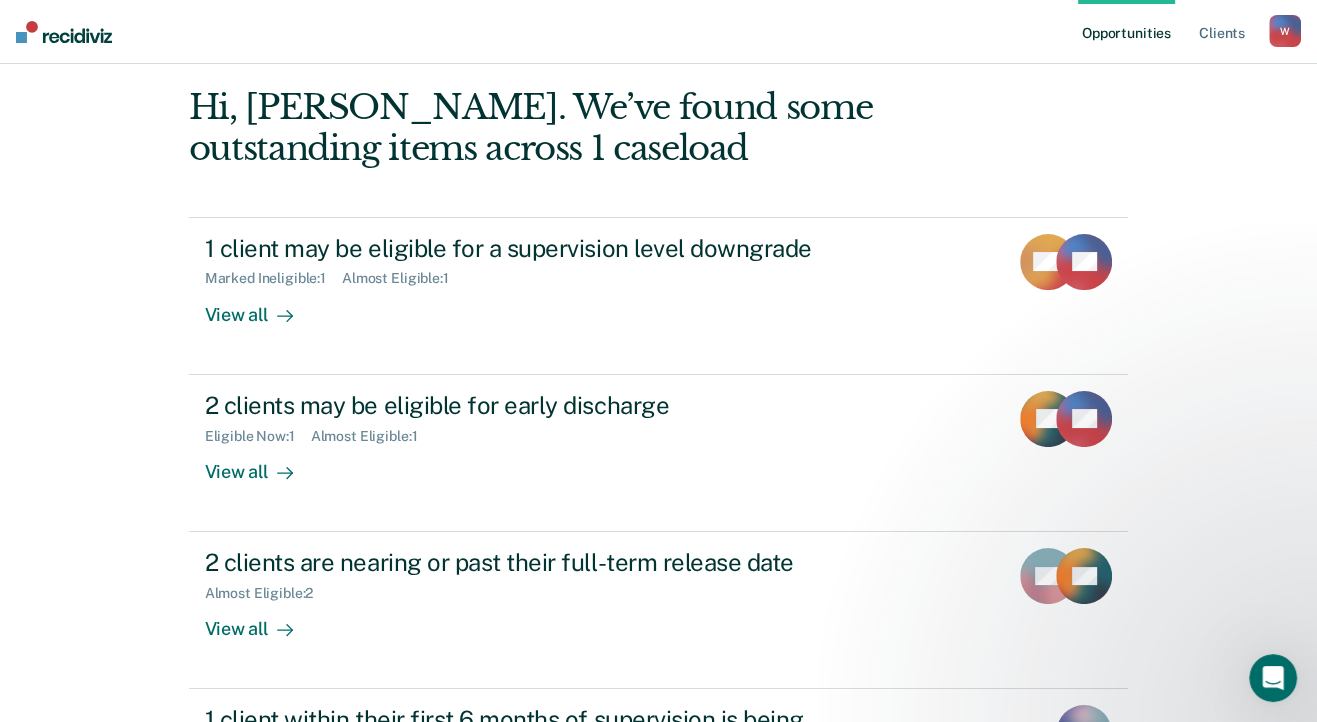 scroll, scrollTop: 200, scrollLeft: 0, axis: vertical 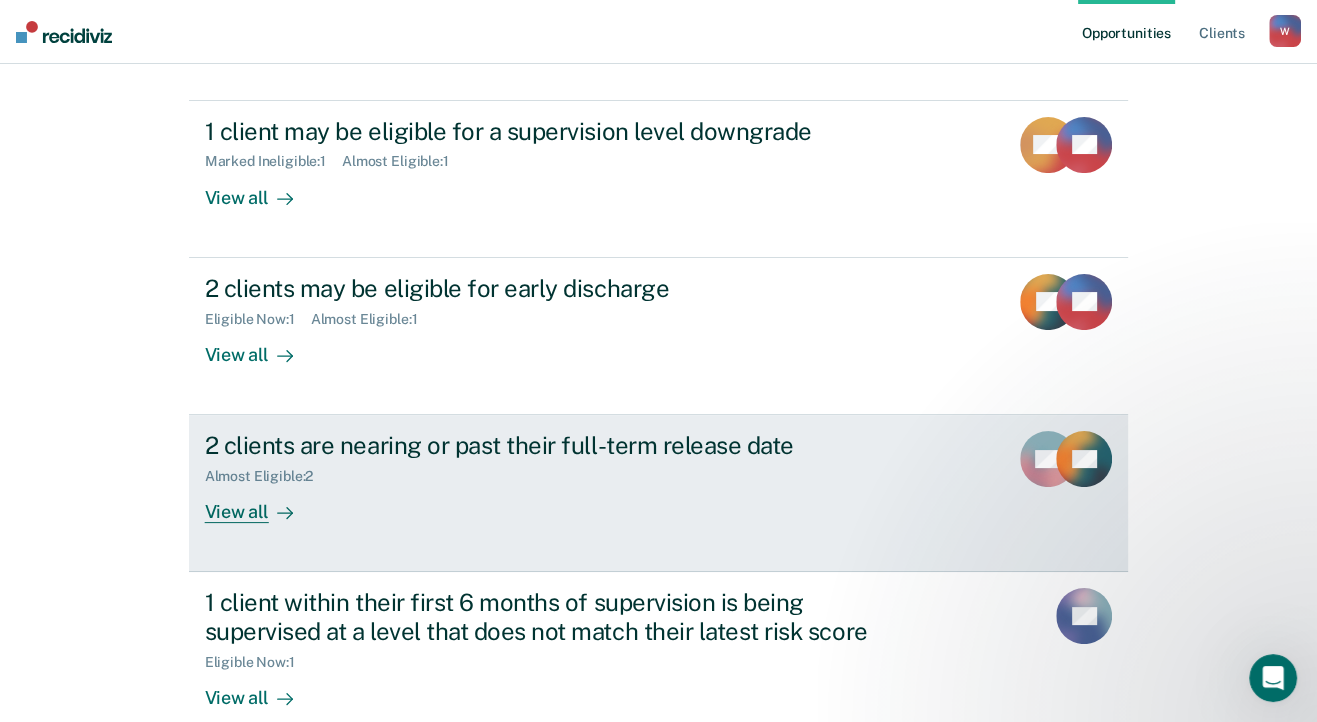 click on "View all" at bounding box center [261, 504] 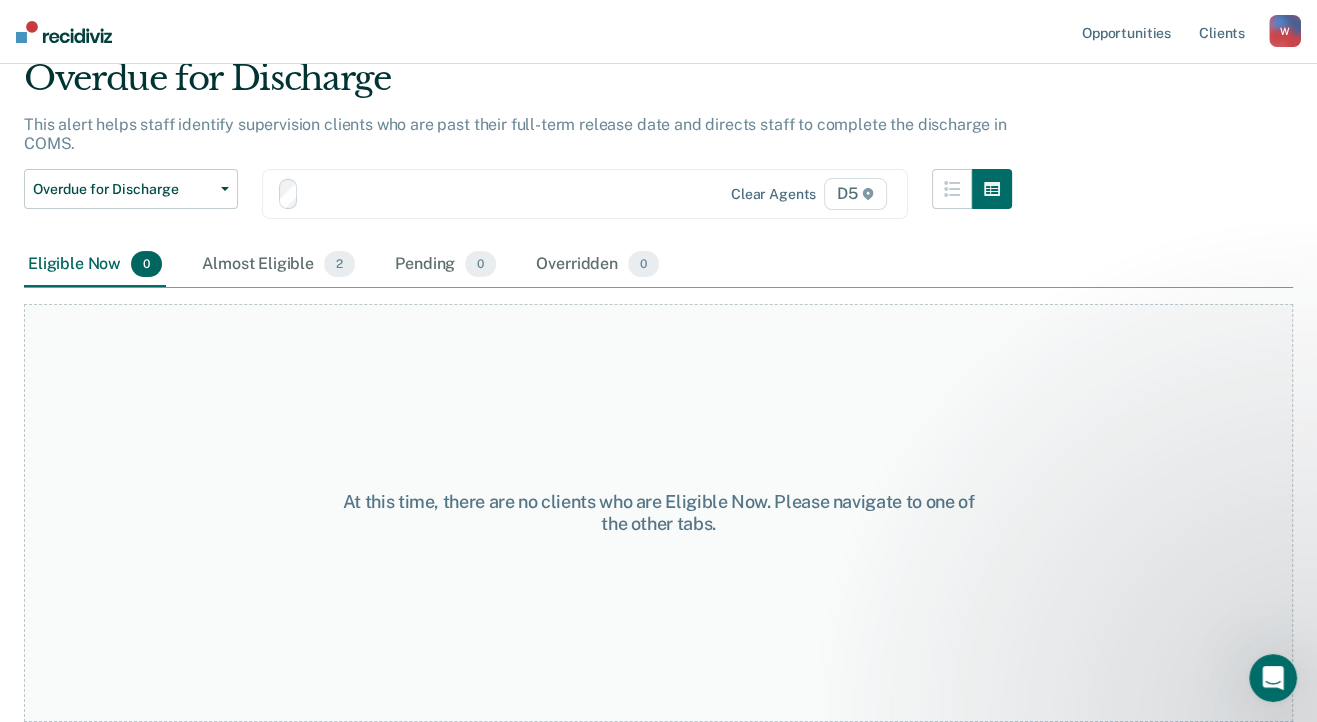 scroll, scrollTop: 0, scrollLeft: 0, axis: both 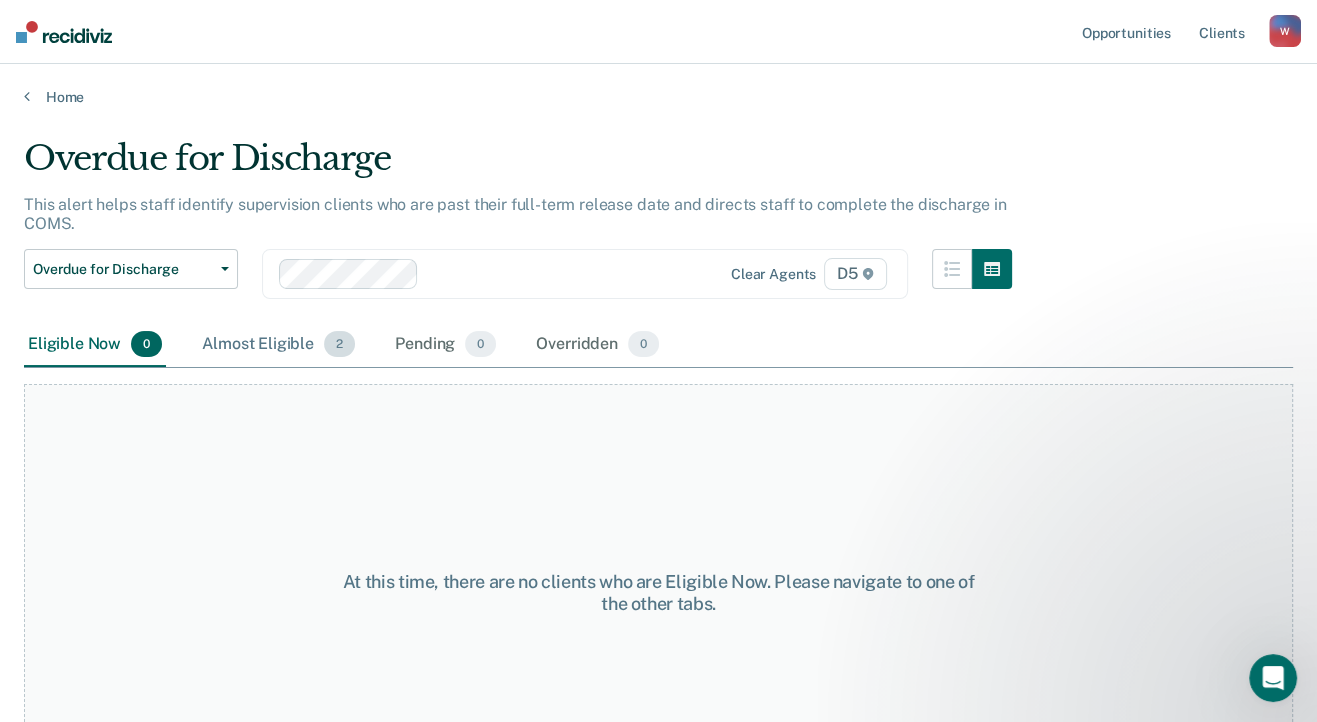 click on "Almost Eligible 2" at bounding box center (278, 345) 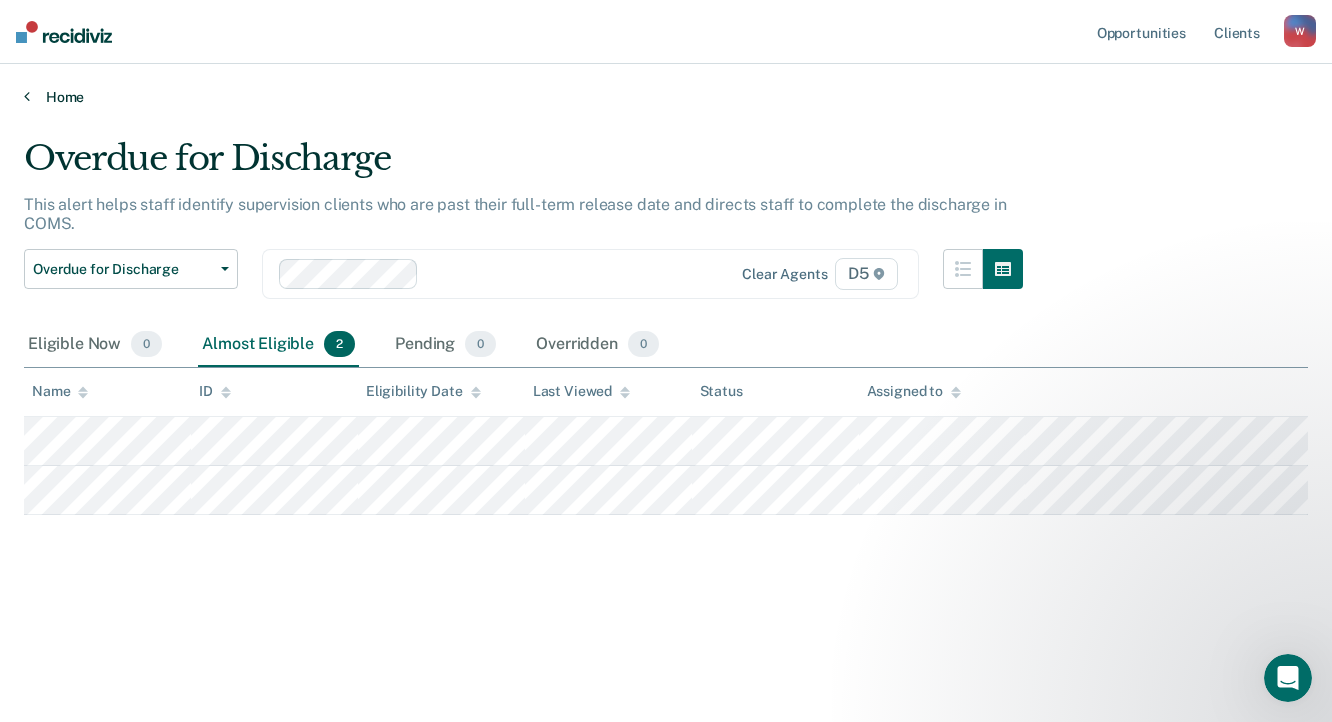 click on "Home" at bounding box center (666, 97) 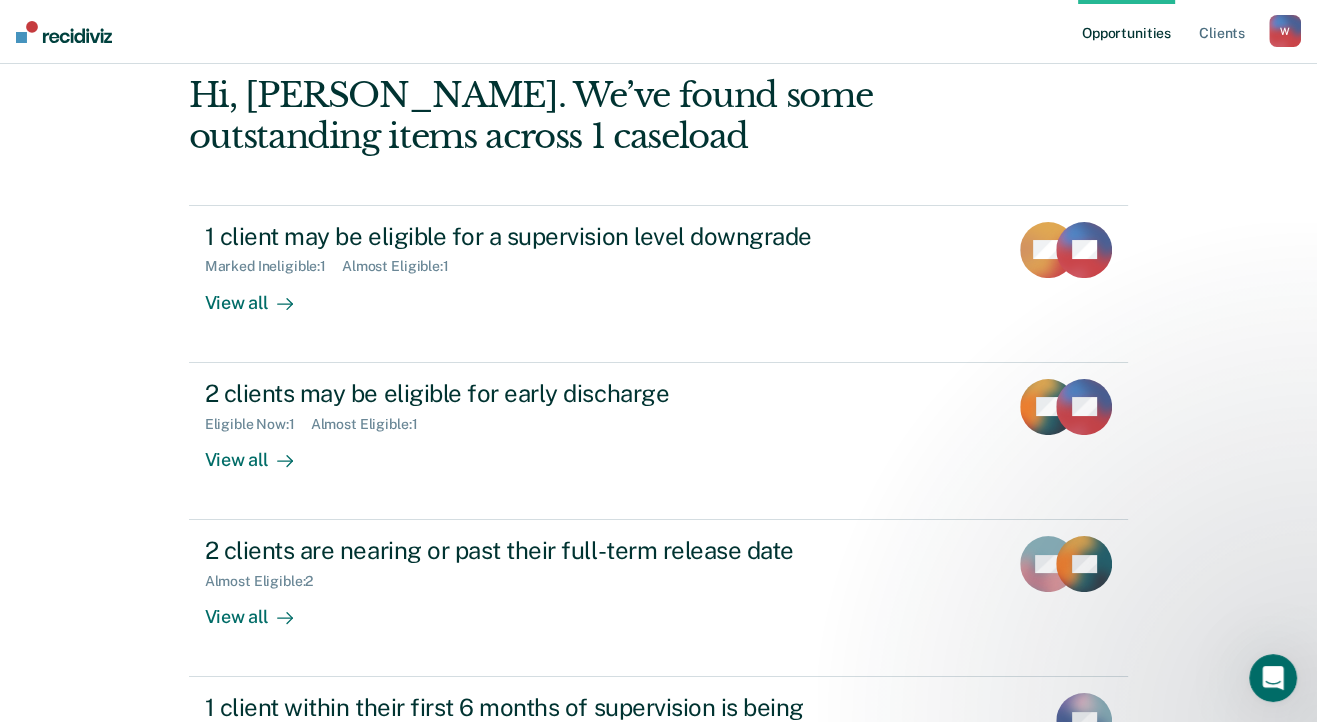 scroll, scrollTop: 300, scrollLeft: 0, axis: vertical 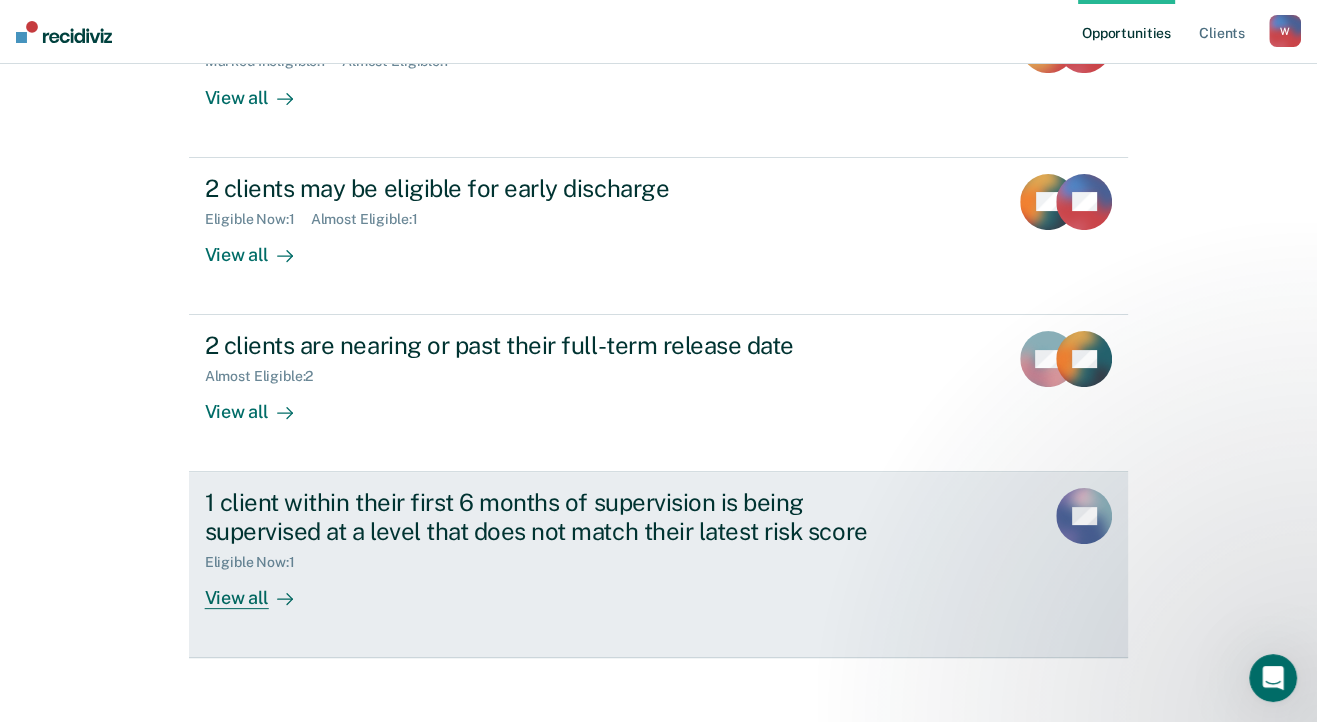click on "View all" at bounding box center (261, 590) 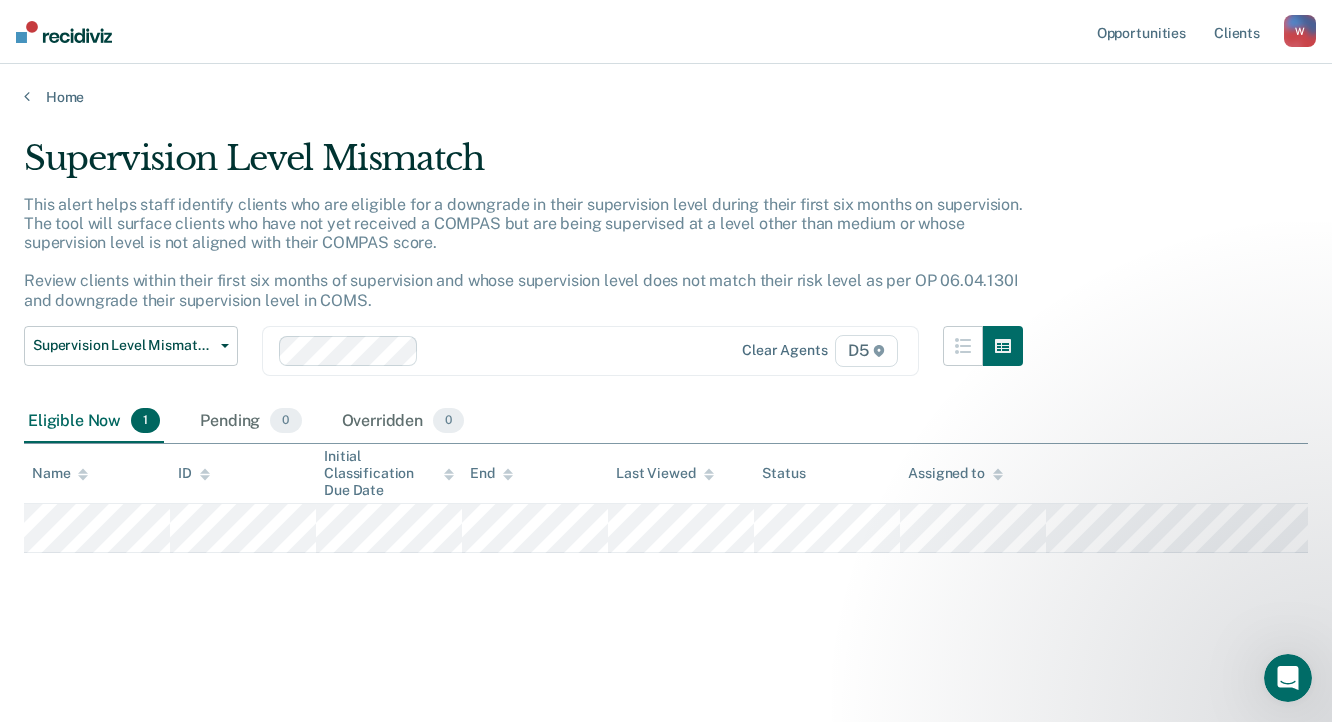 click on "Eligible Now 1" at bounding box center [94, 422] 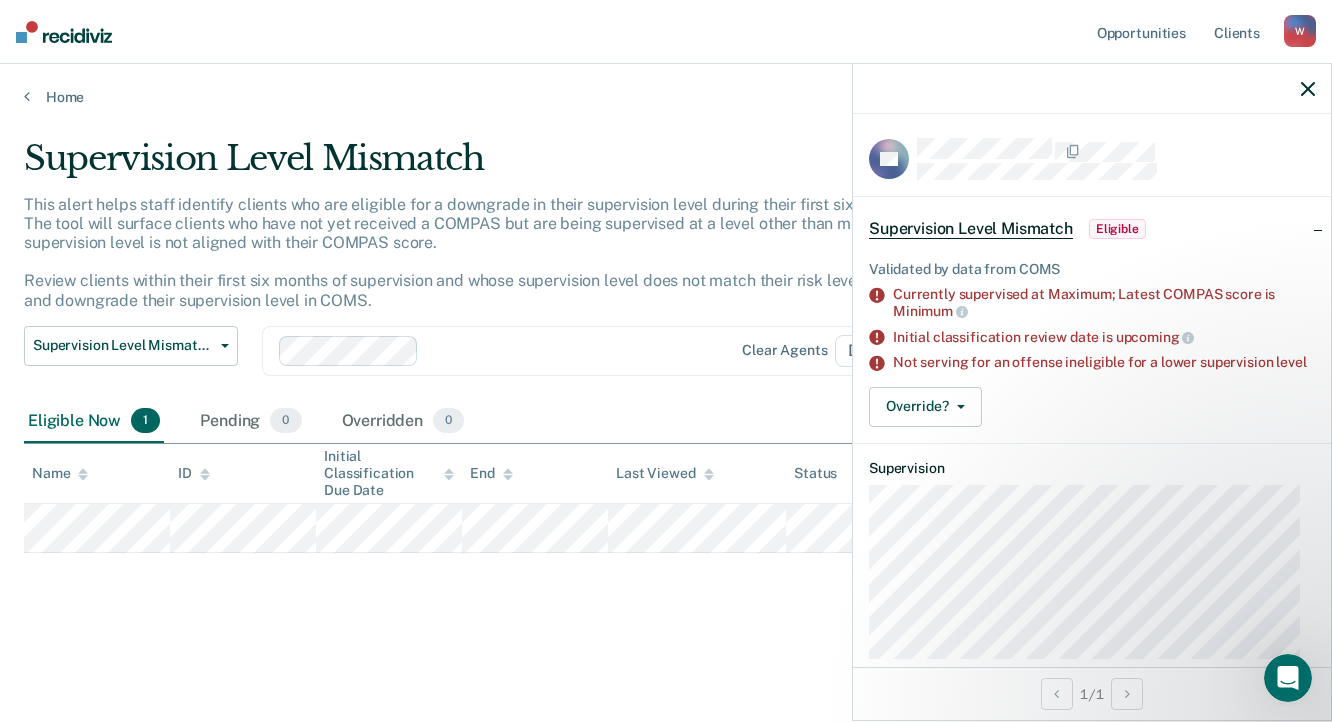 click 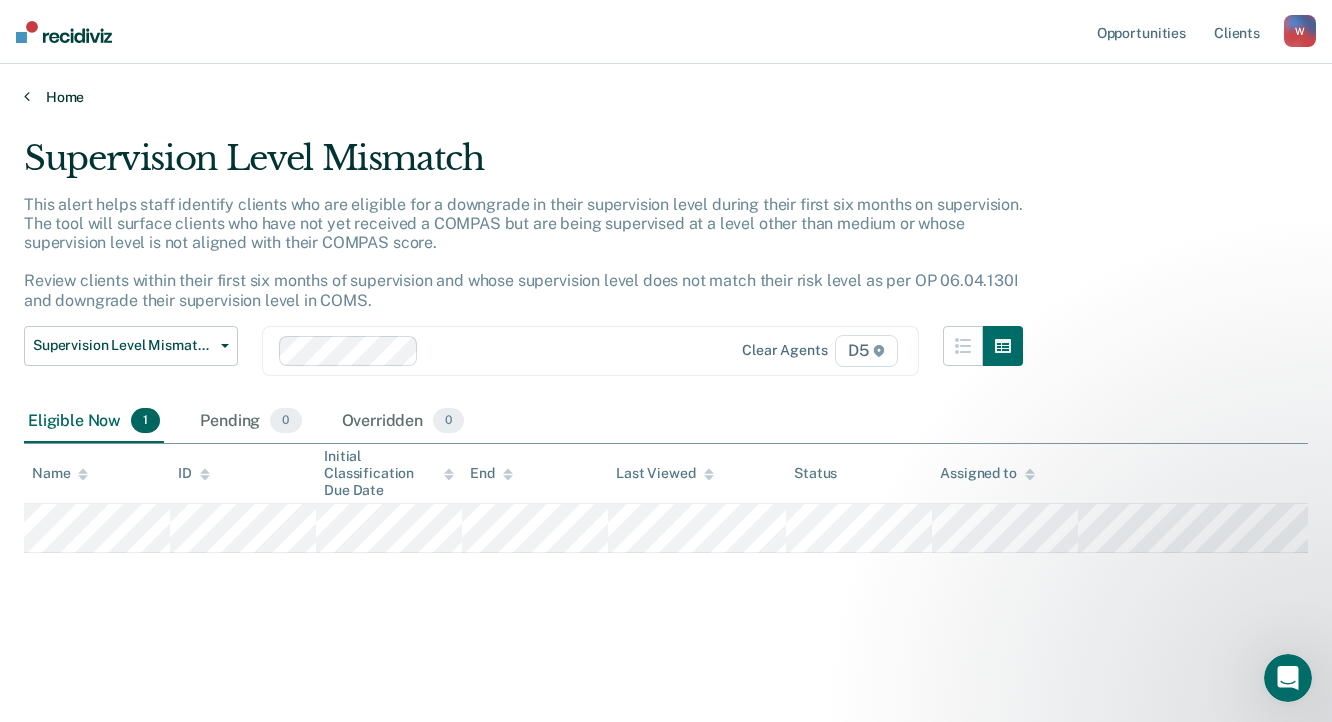 click on "Home" at bounding box center [666, 97] 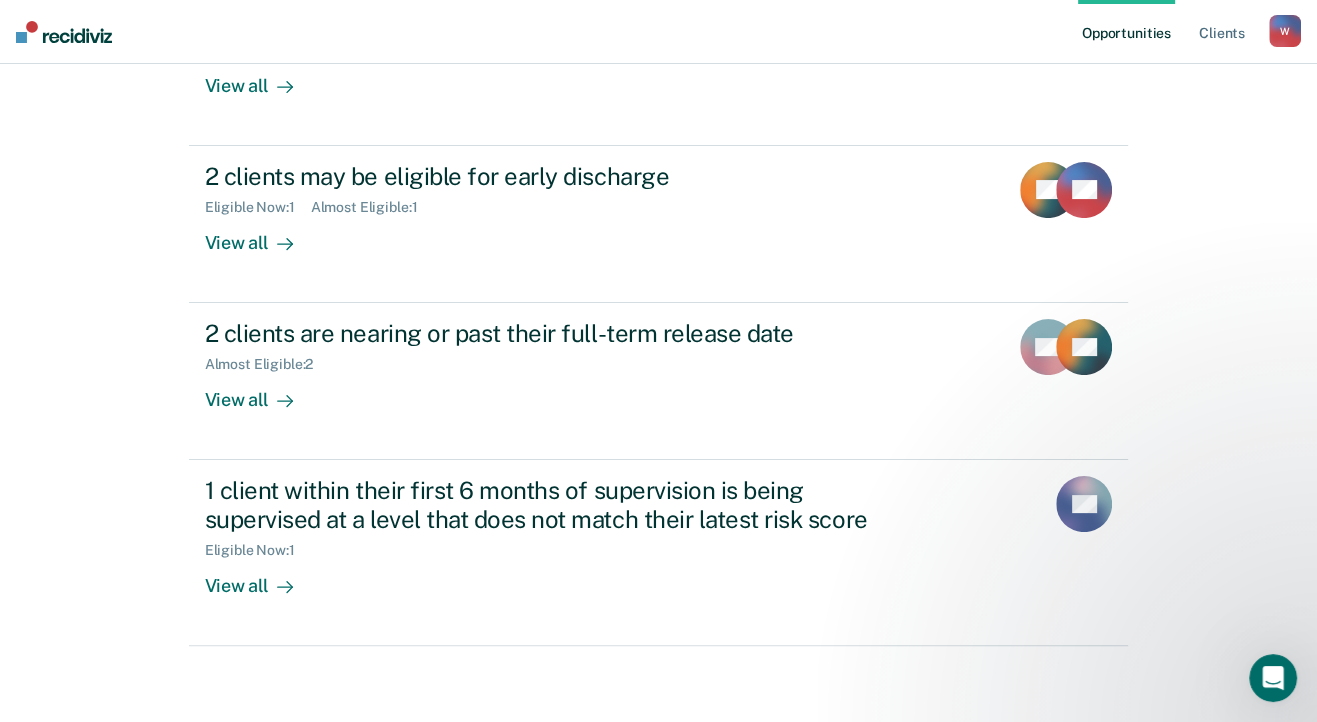 scroll, scrollTop: 314, scrollLeft: 0, axis: vertical 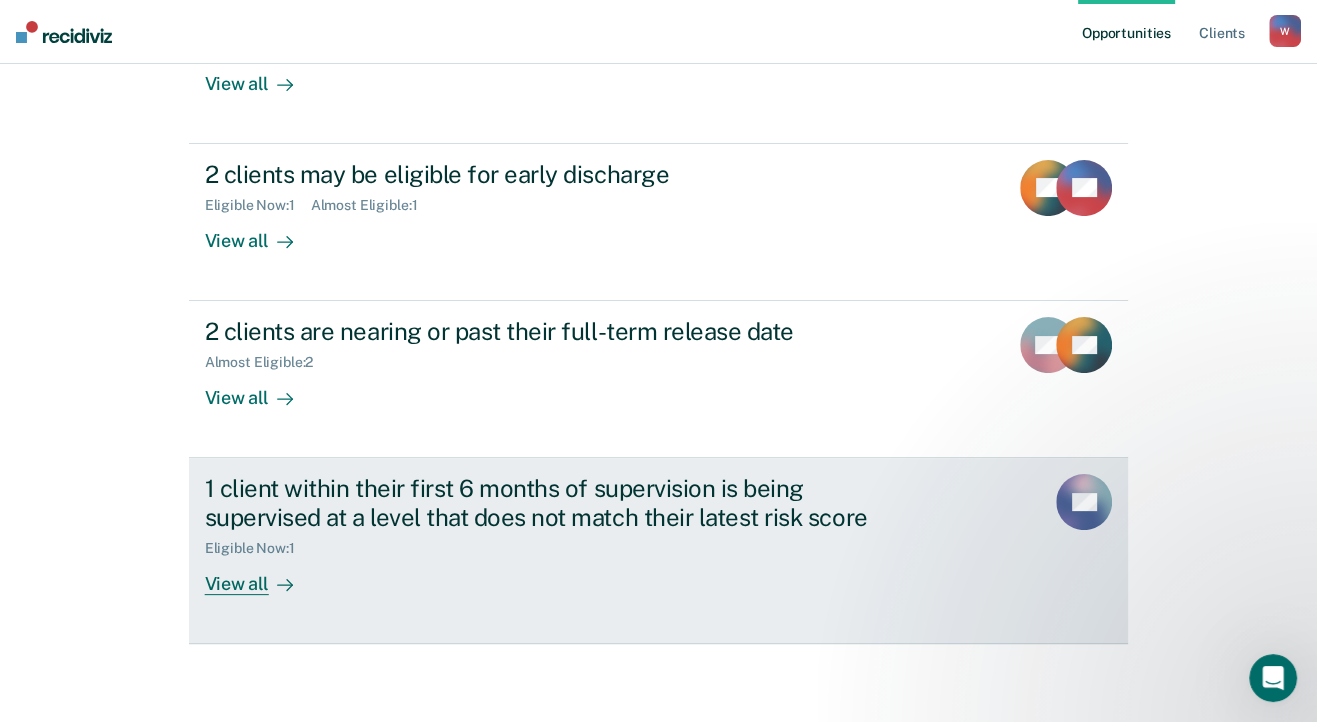 click on "View all" at bounding box center [261, 576] 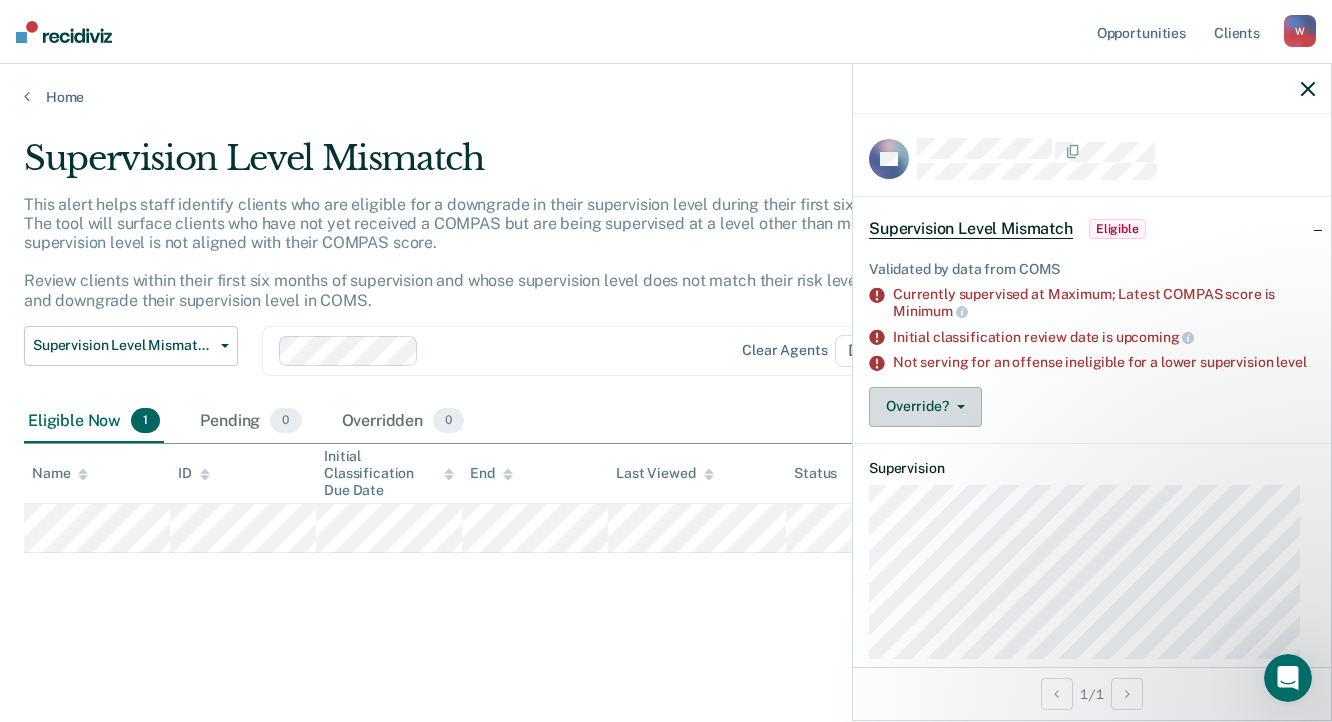 click on "Override?" at bounding box center [925, 407] 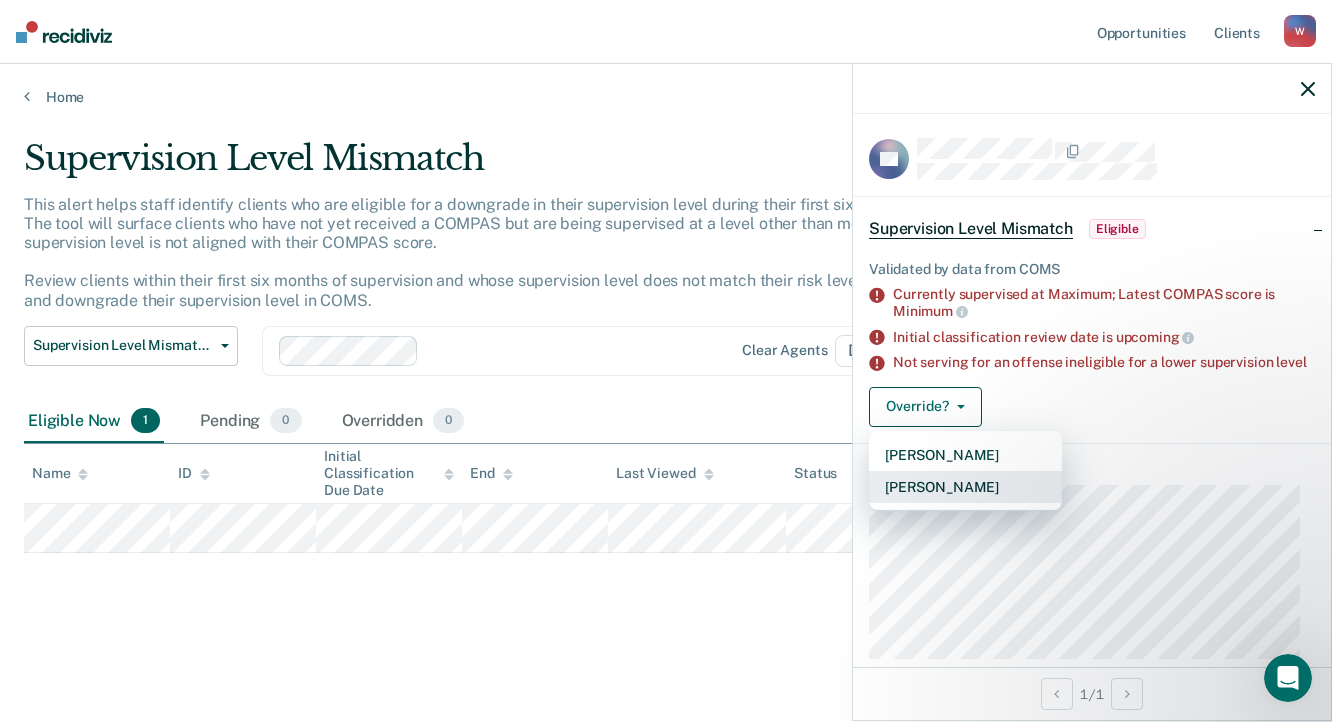 click on "[PERSON_NAME]" at bounding box center [965, 487] 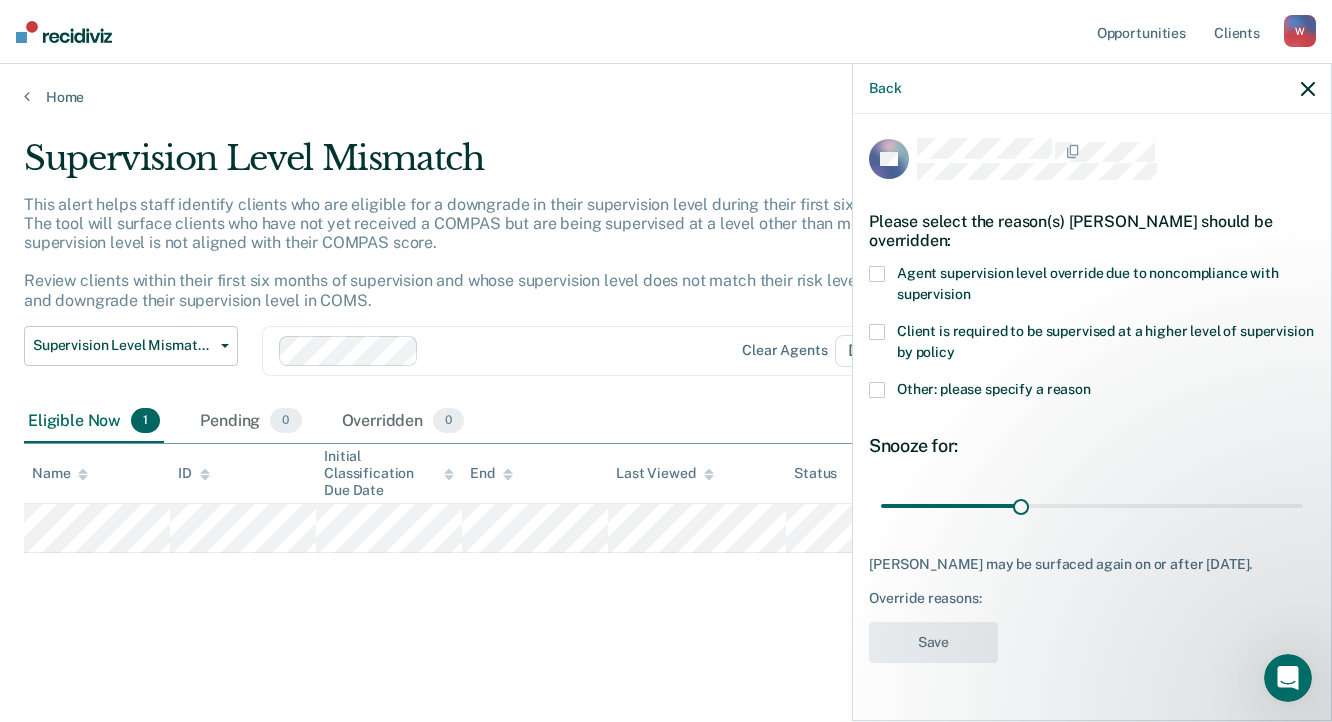 click at bounding box center (877, 274) 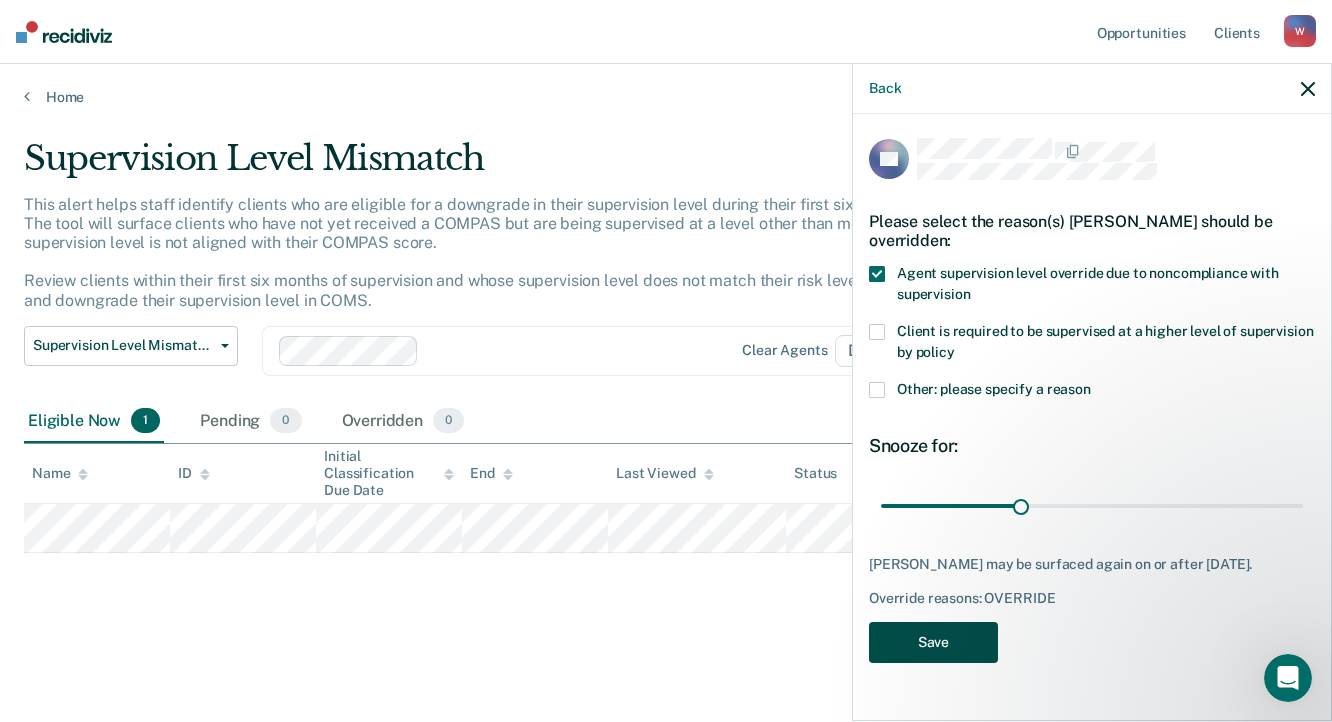 click on "Save" at bounding box center (933, 642) 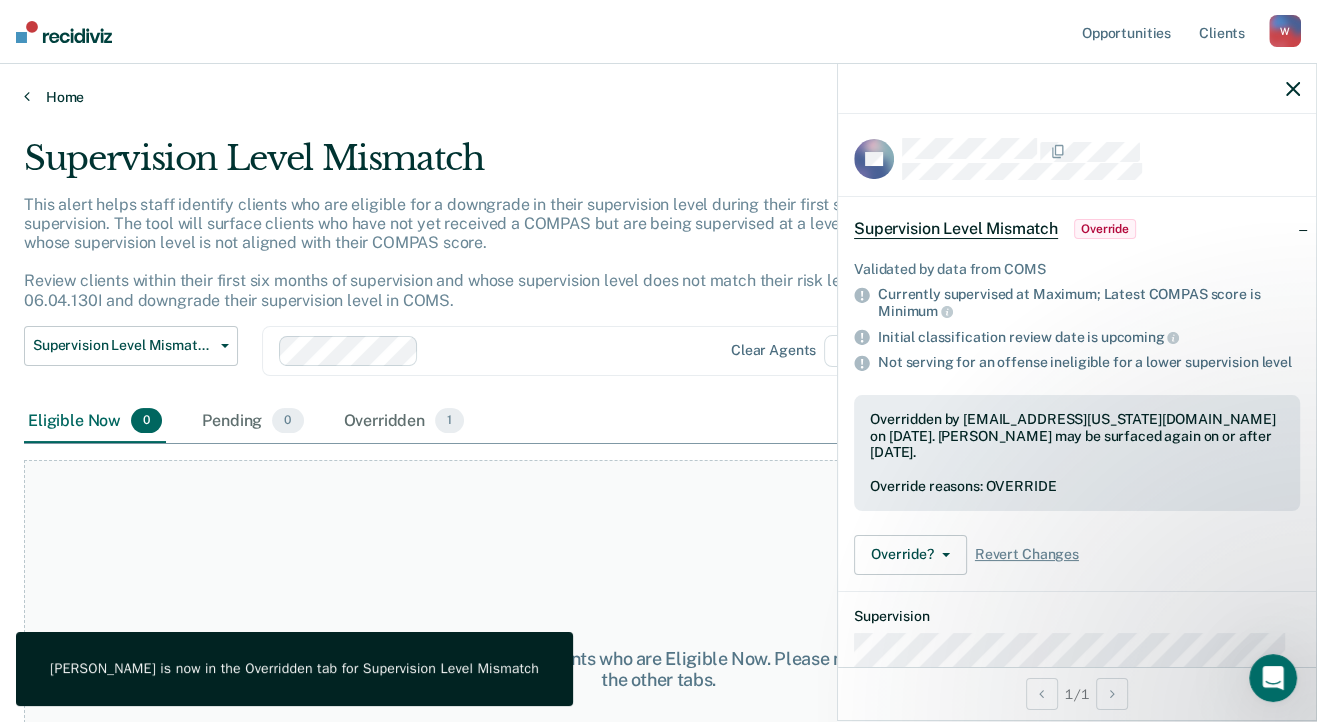 click on "Home" at bounding box center (658, 97) 